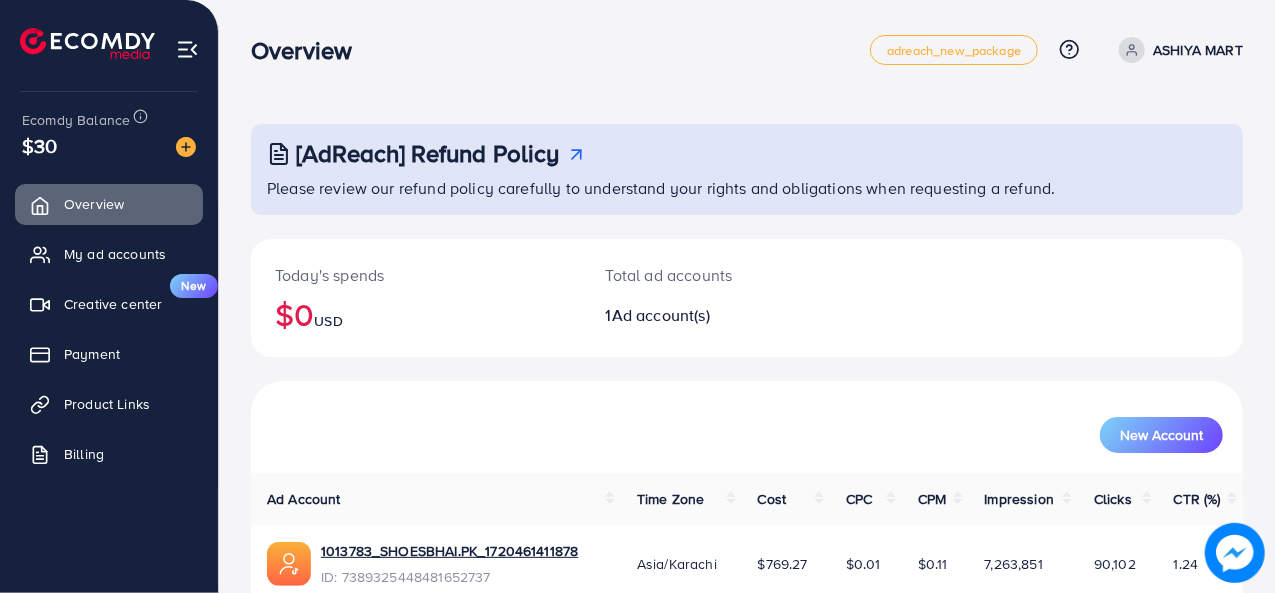 scroll, scrollTop: 94, scrollLeft: 0, axis: vertical 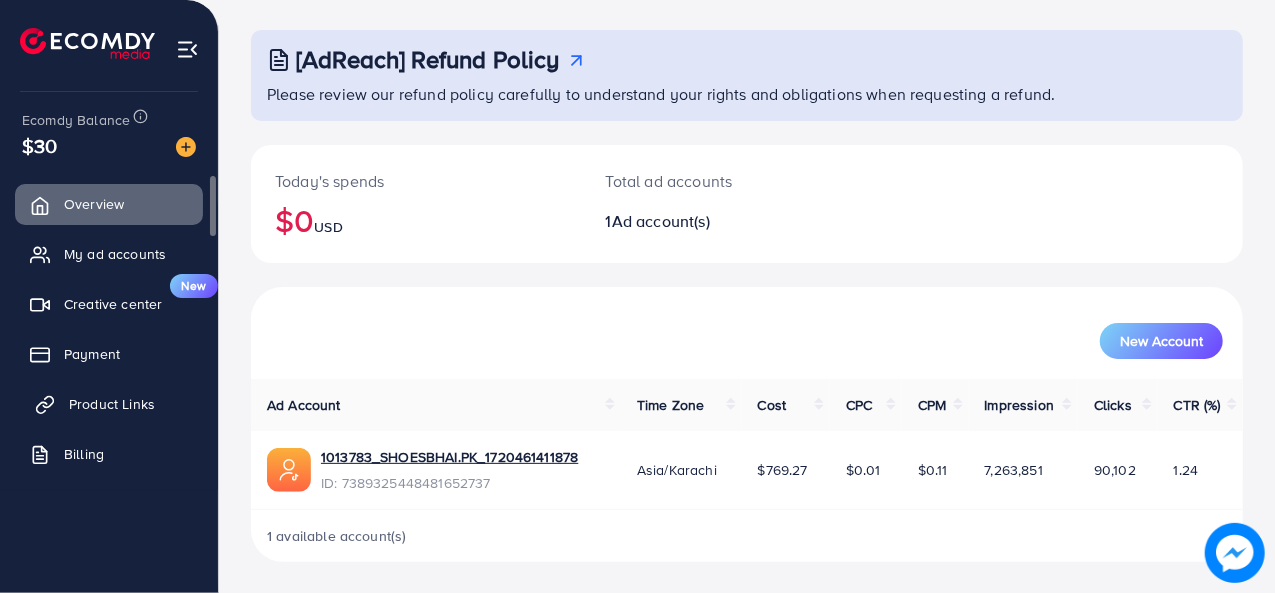 click on "Product Links" at bounding box center [109, 404] 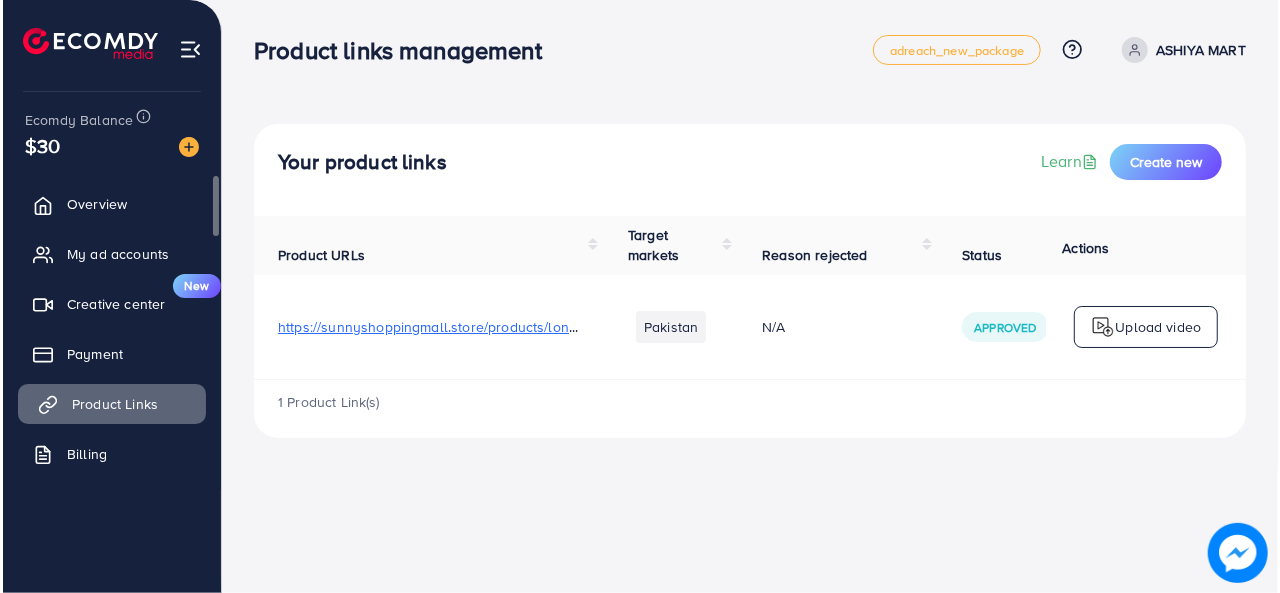 scroll, scrollTop: 0, scrollLeft: 0, axis: both 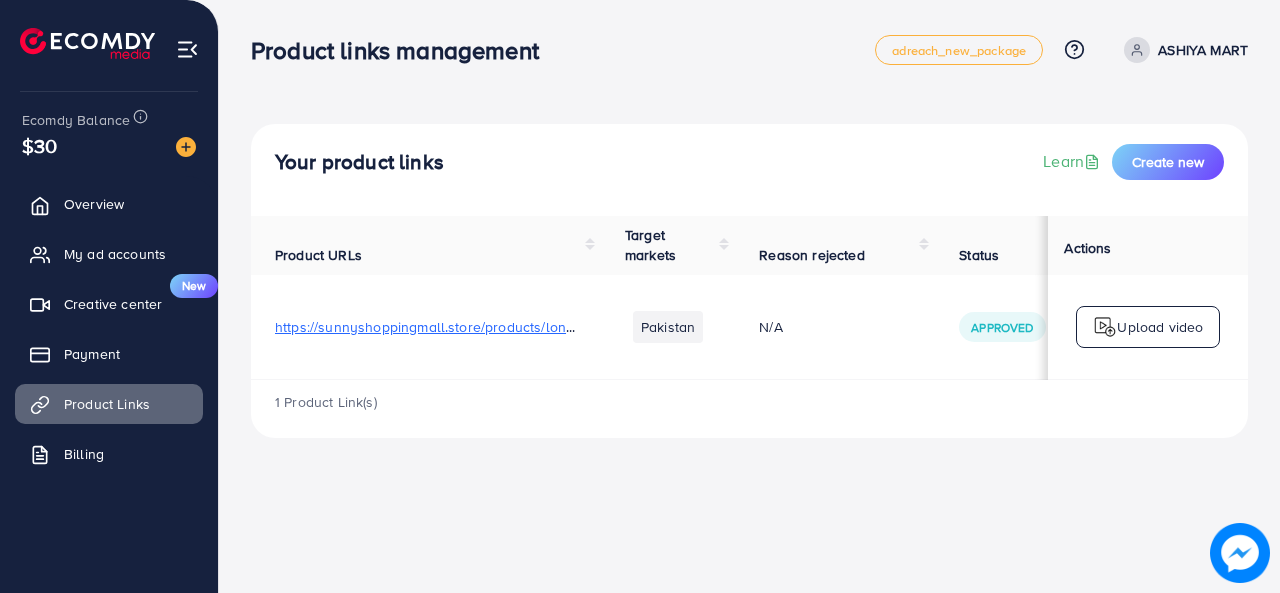 click on "Upload video" at bounding box center [1160, 327] 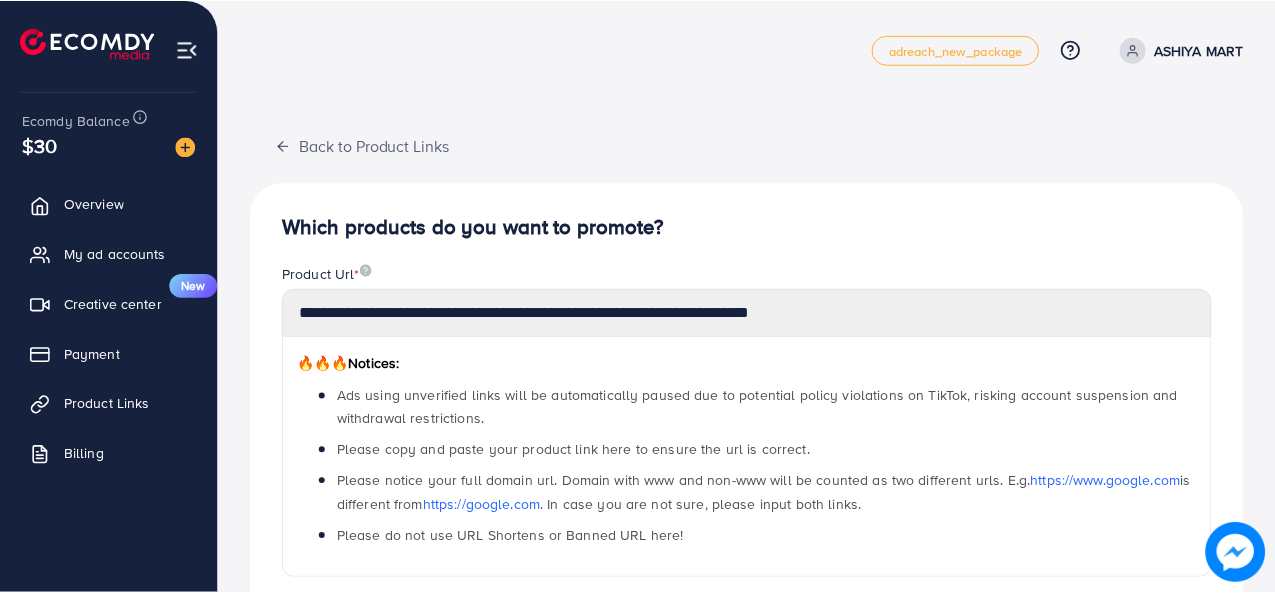 scroll, scrollTop: 528, scrollLeft: 0, axis: vertical 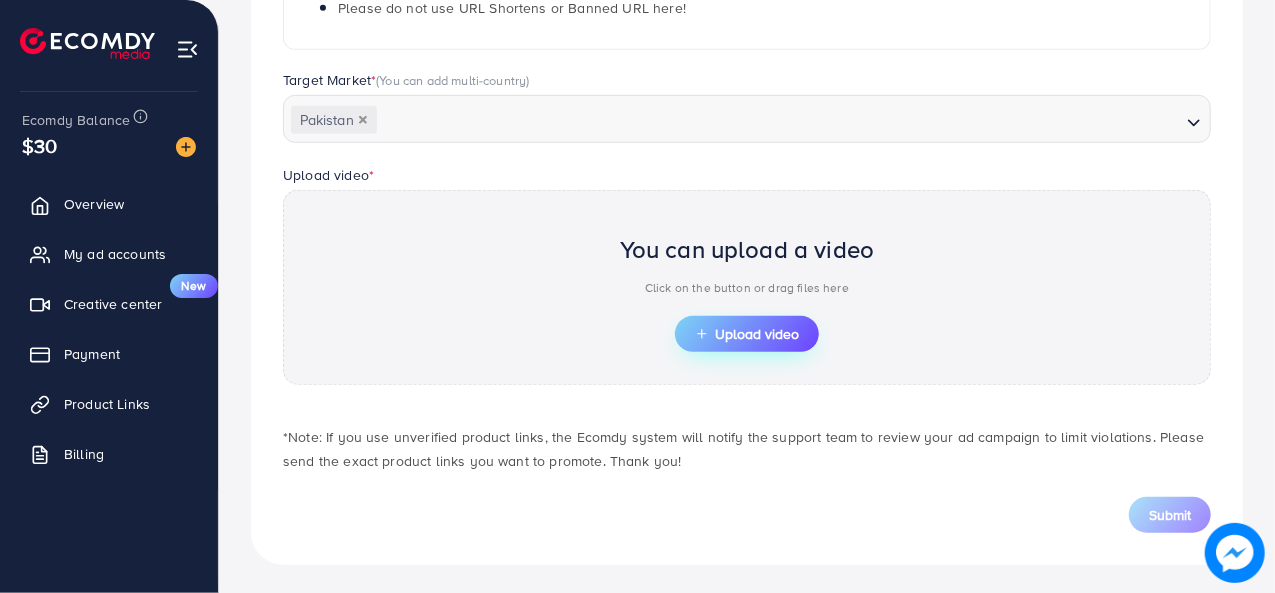 click on "Upload video" at bounding box center [747, 334] 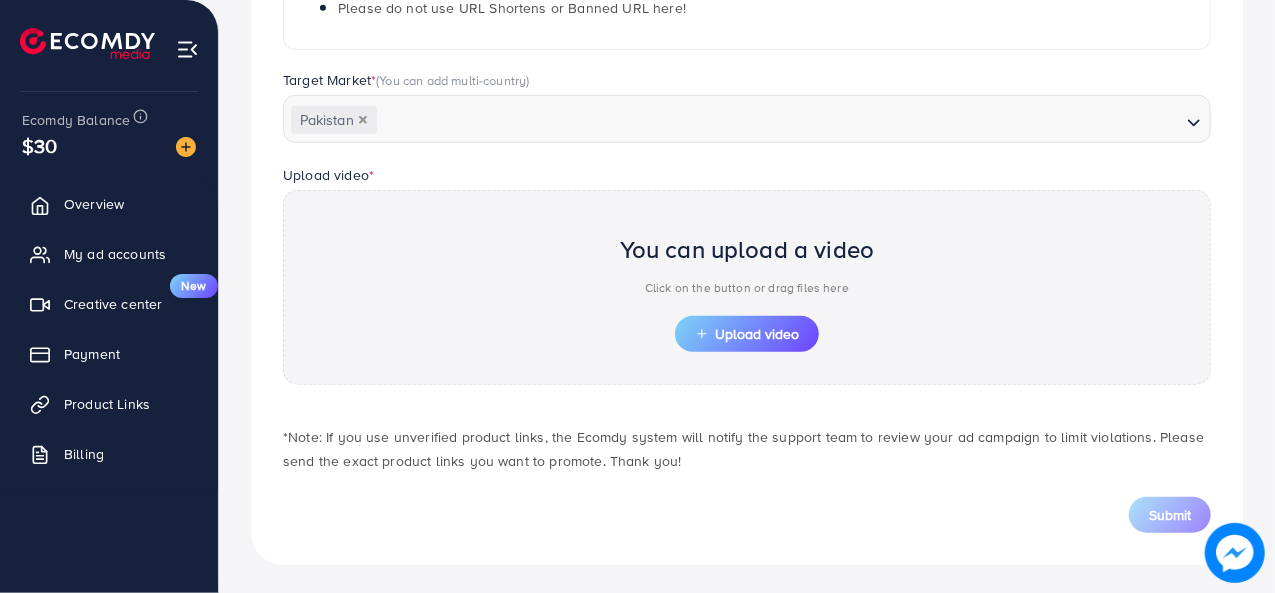 click on "You can upload a video   Click on the button or drag files here   Upload video" at bounding box center [747, 287] 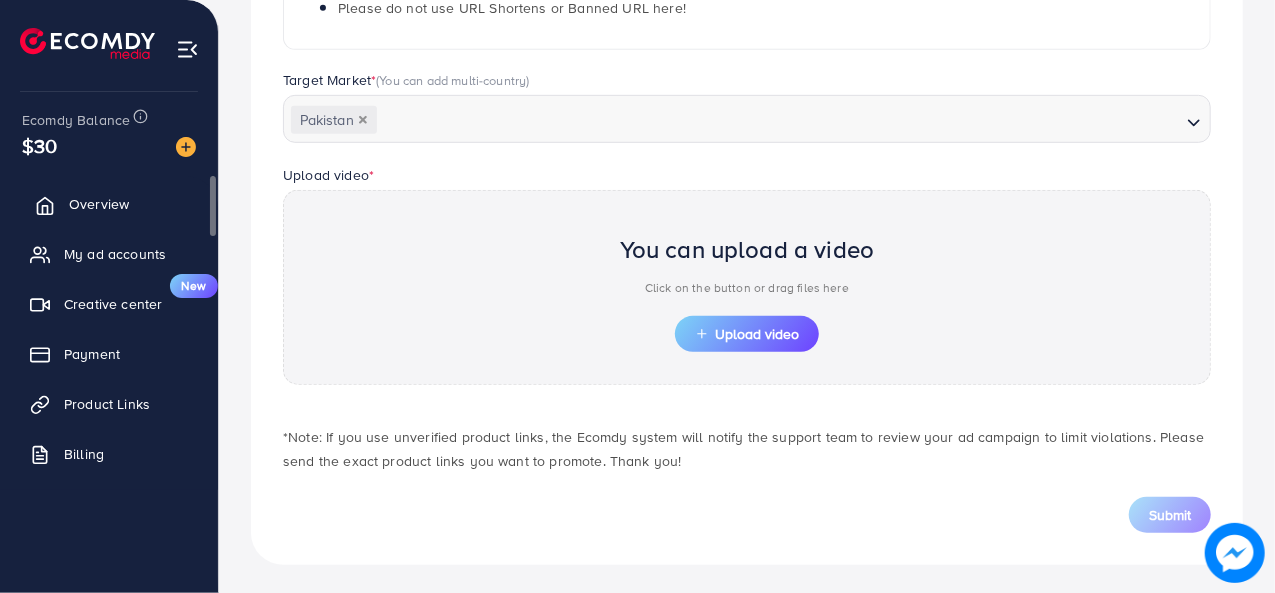 click on "Overview" at bounding box center (109, 204) 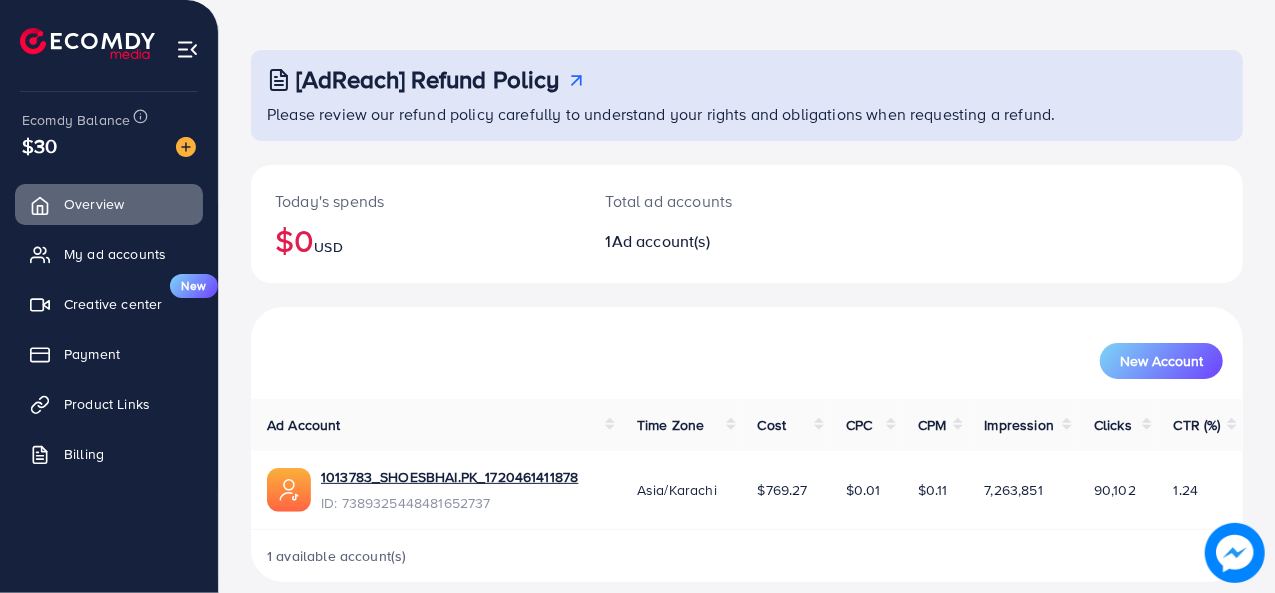 scroll, scrollTop: 94, scrollLeft: 0, axis: vertical 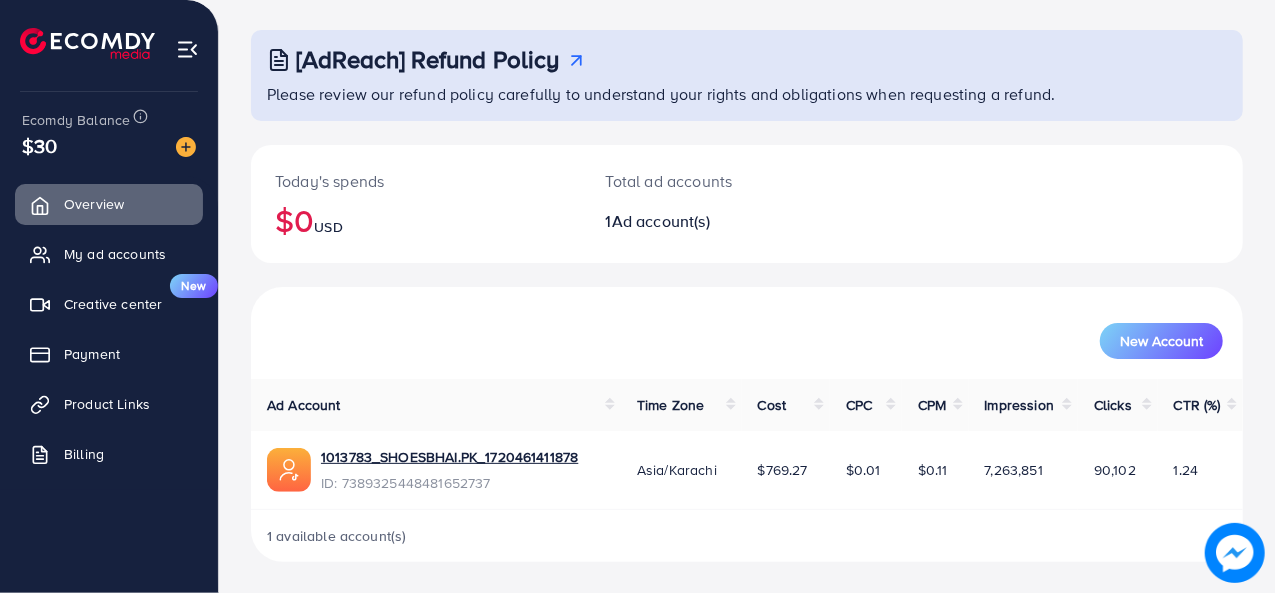 drag, startPoint x: 1134, startPoint y: 477, endPoint x: 345, endPoint y: 374, distance: 795.69464 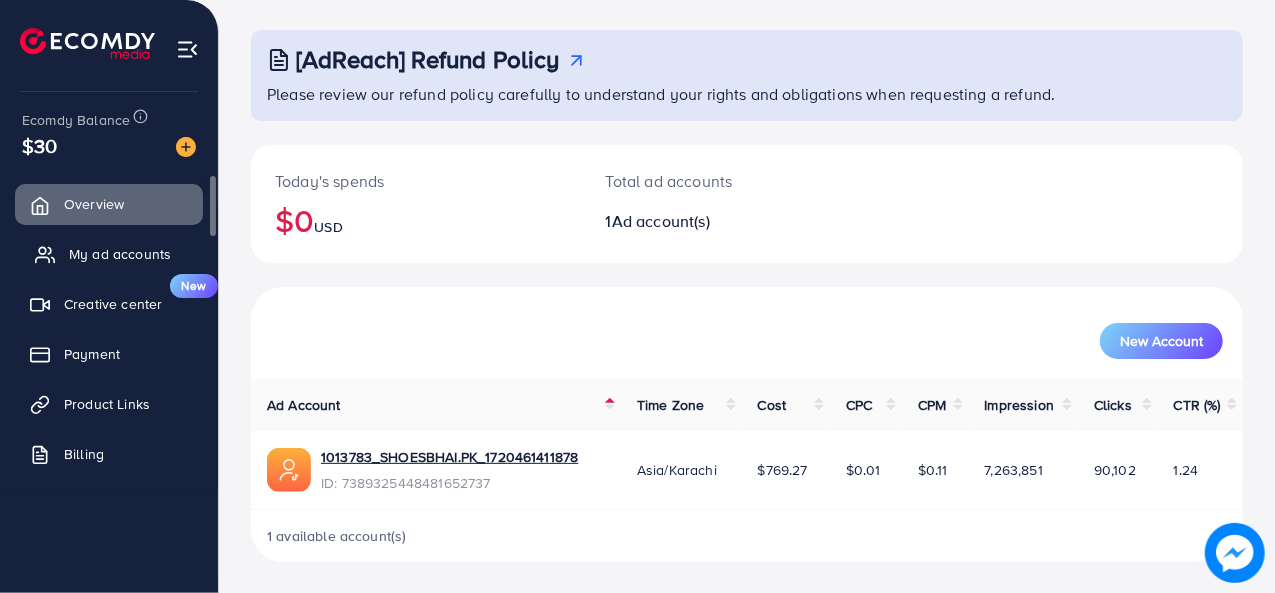 click on "My ad accounts" at bounding box center [109, 254] 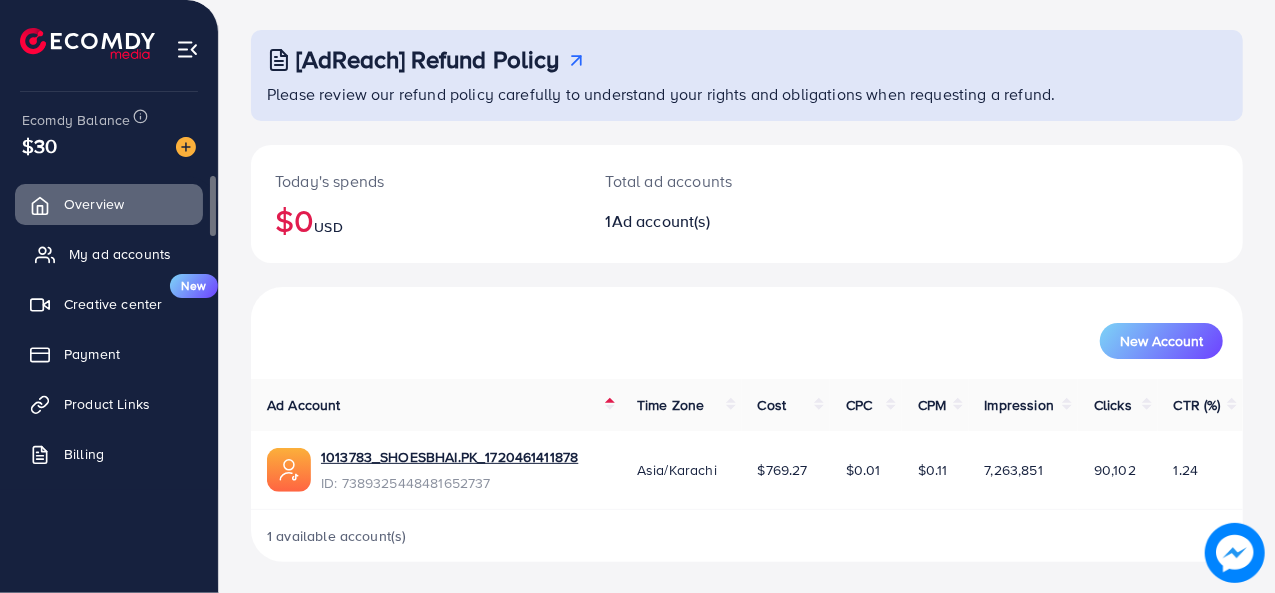 scroll, scrollTop: 0, scrollLeft: 0, axis: both 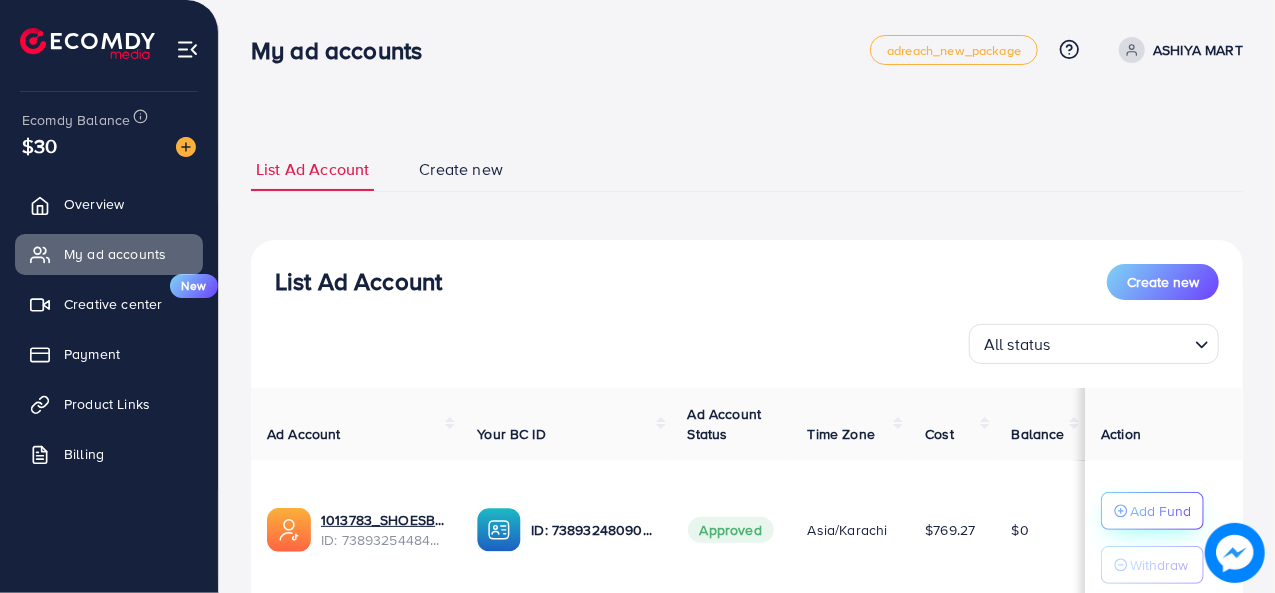 click on "Add Fund" at bounding box center (1160, 511) 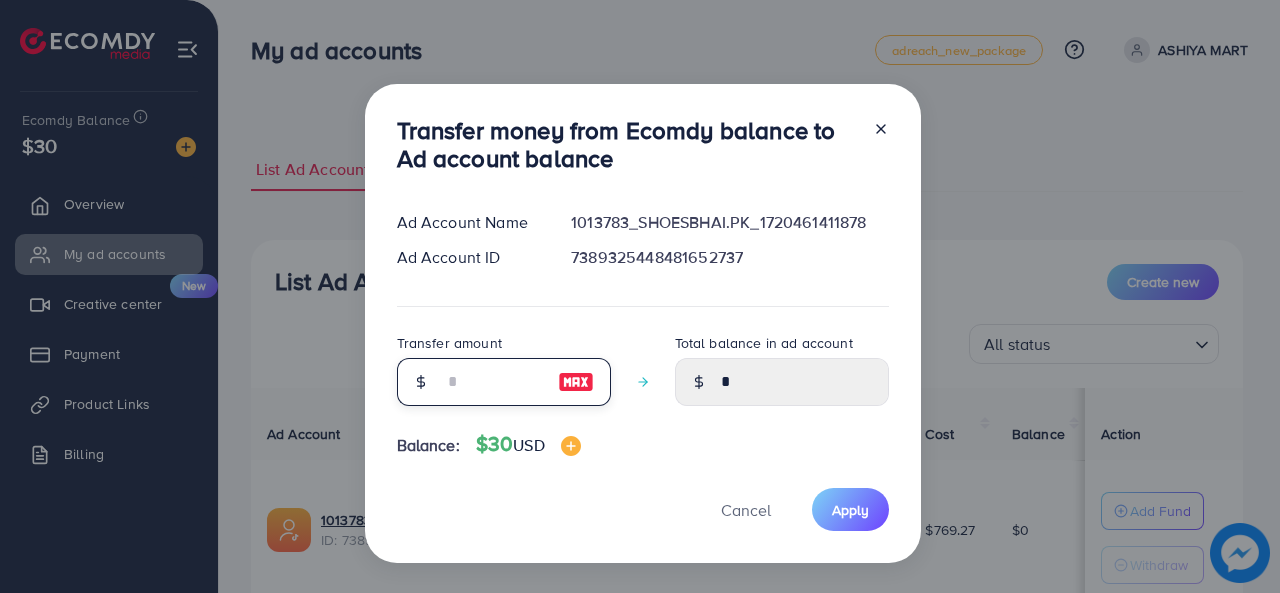 click at bounding box center (493, 382) 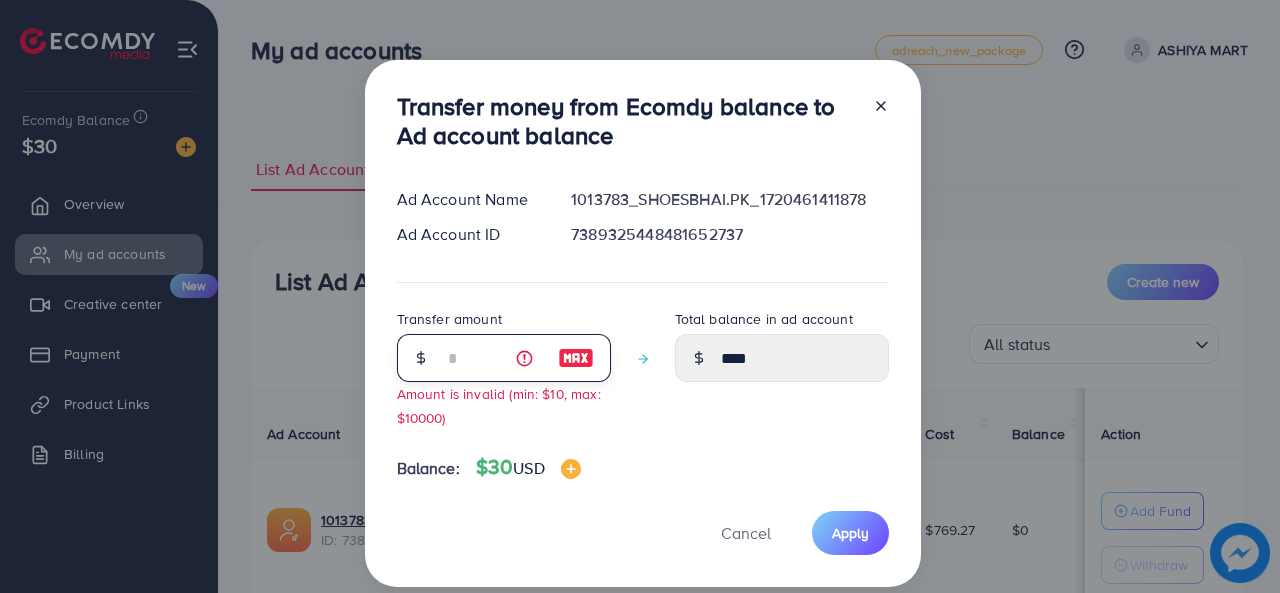 type on "**" 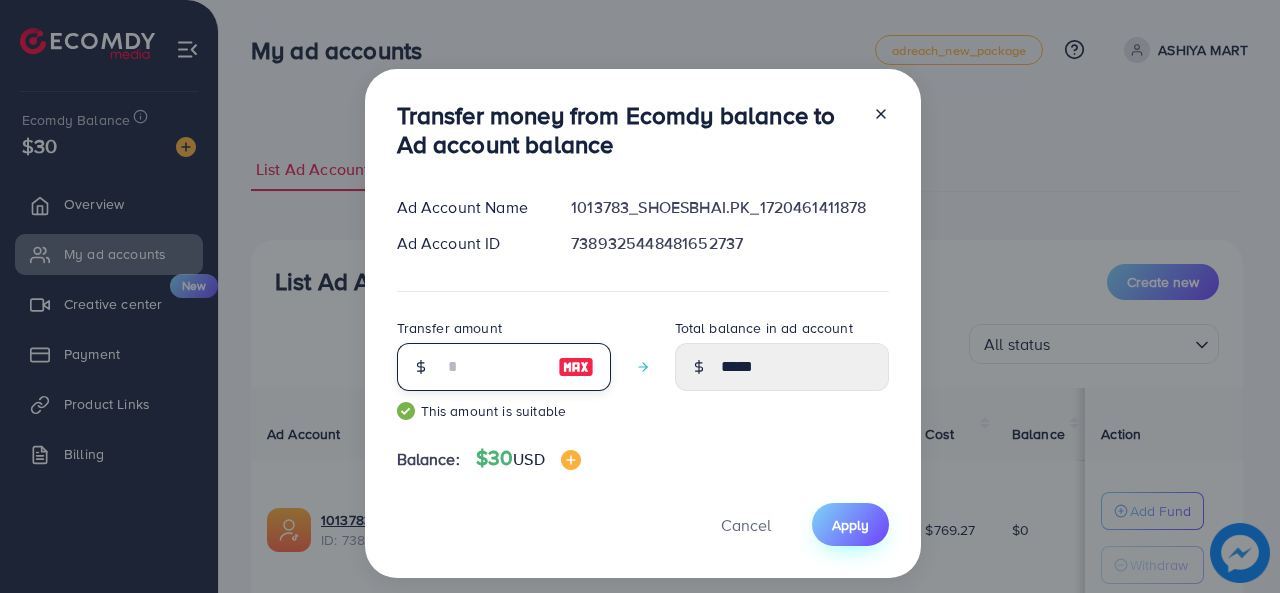 type on "**" 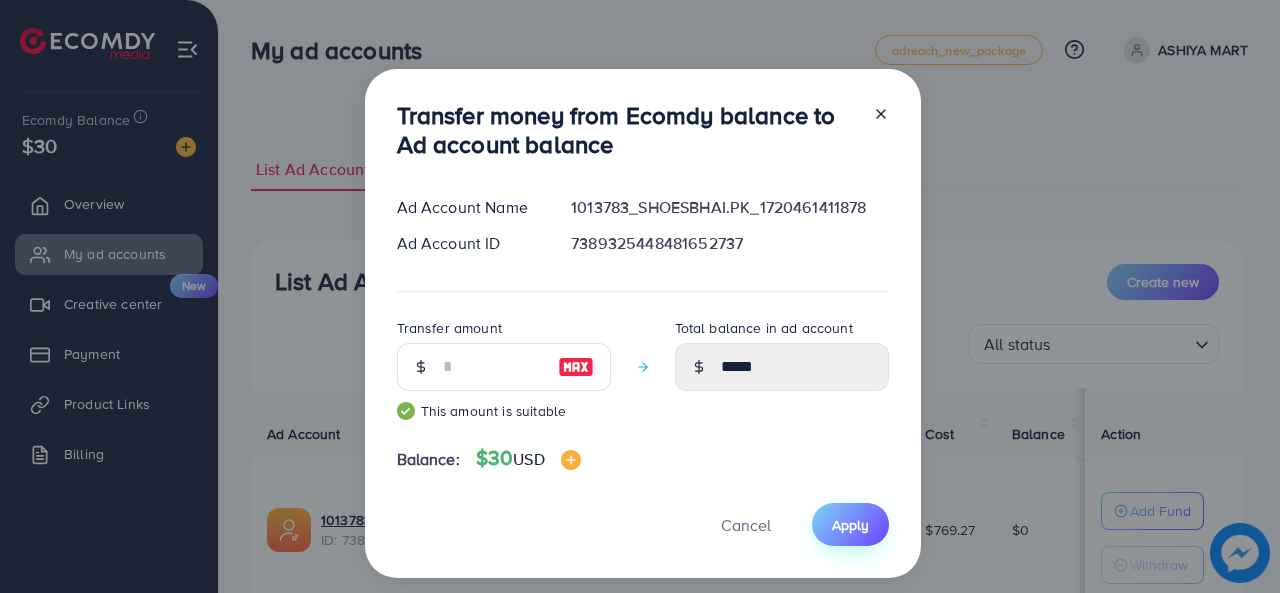click on "Apply" at bounding box center (850, 525) 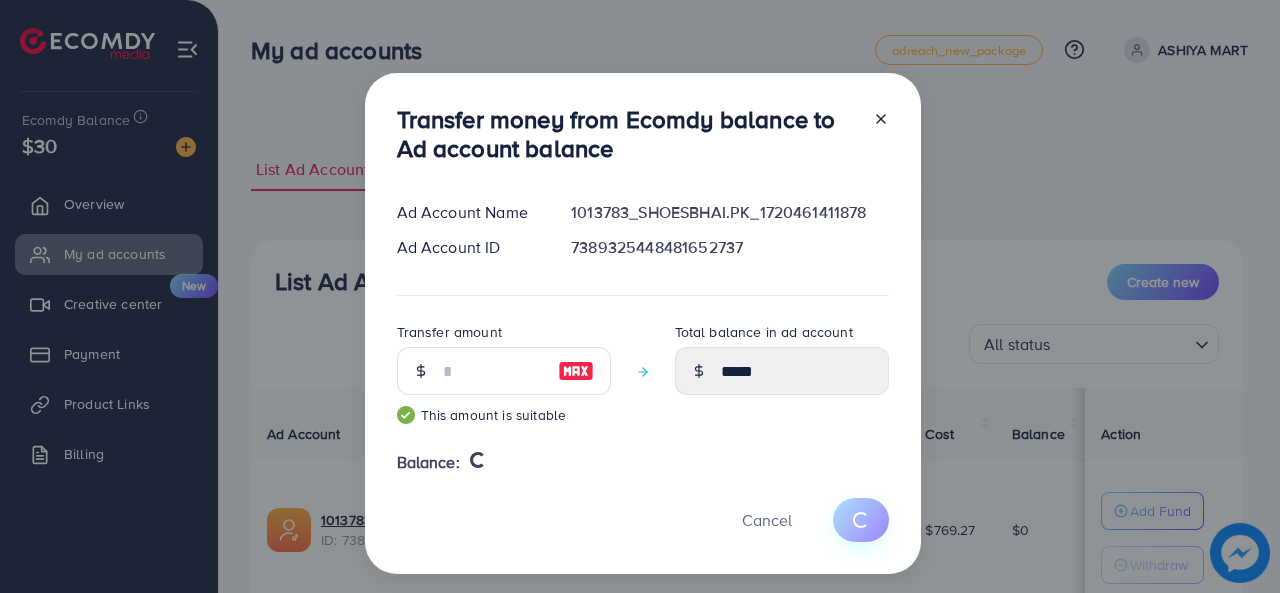 type 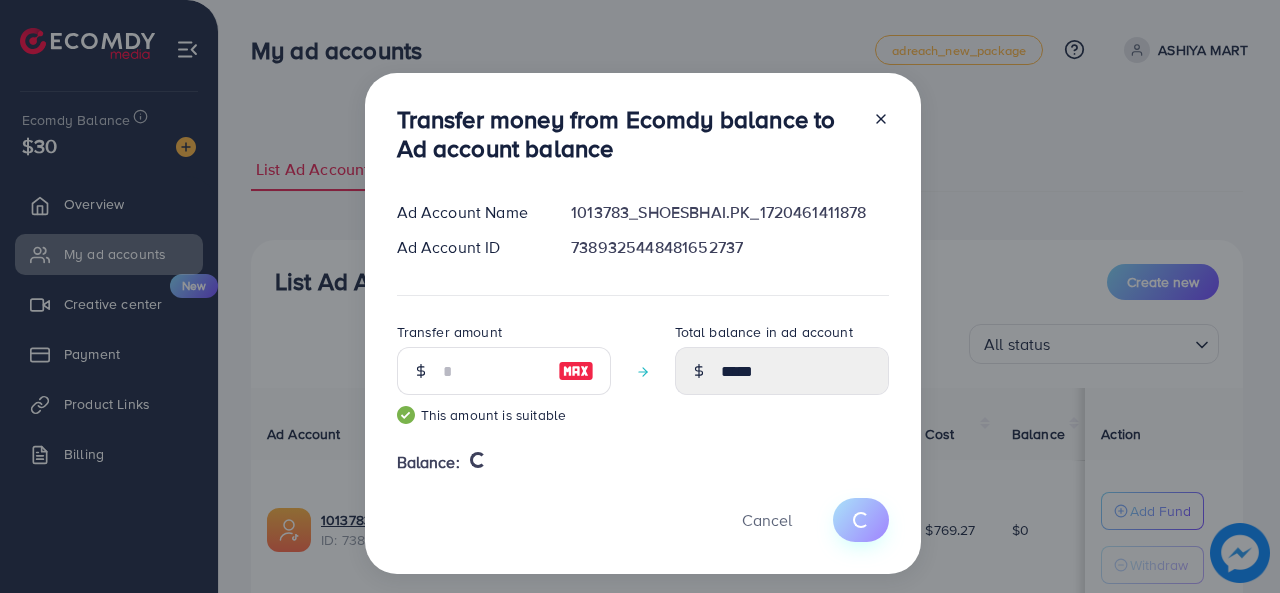 type on "*" 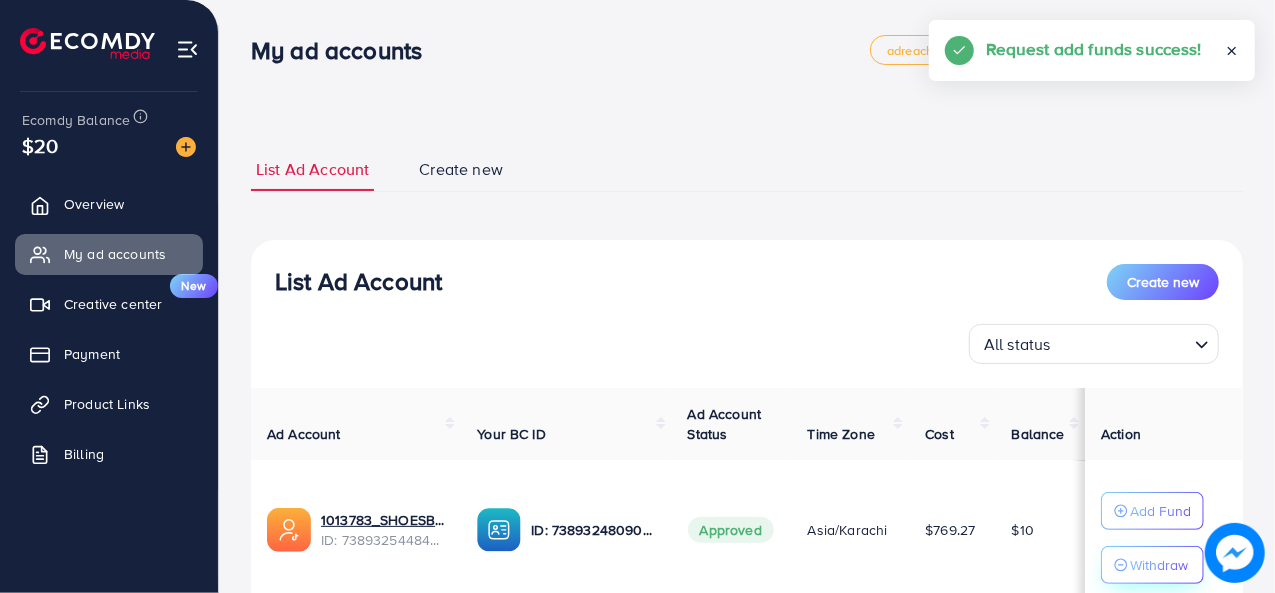 click on "Withdraw" at bounding box center (1152, 565) 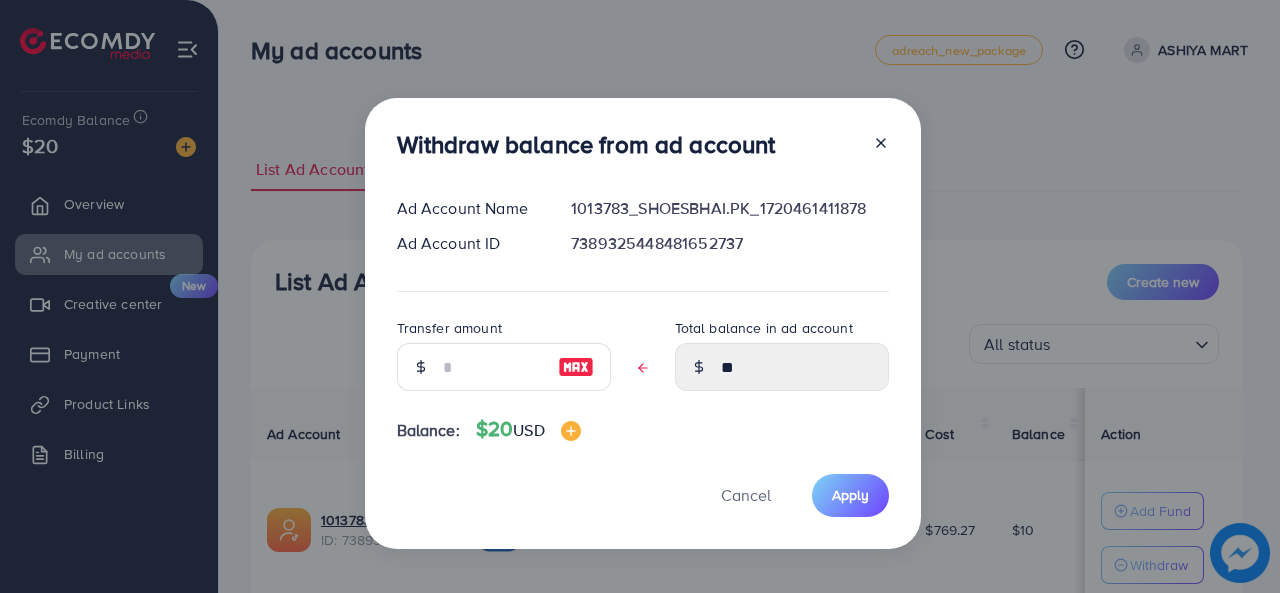 click at bounding box center (576, 367) 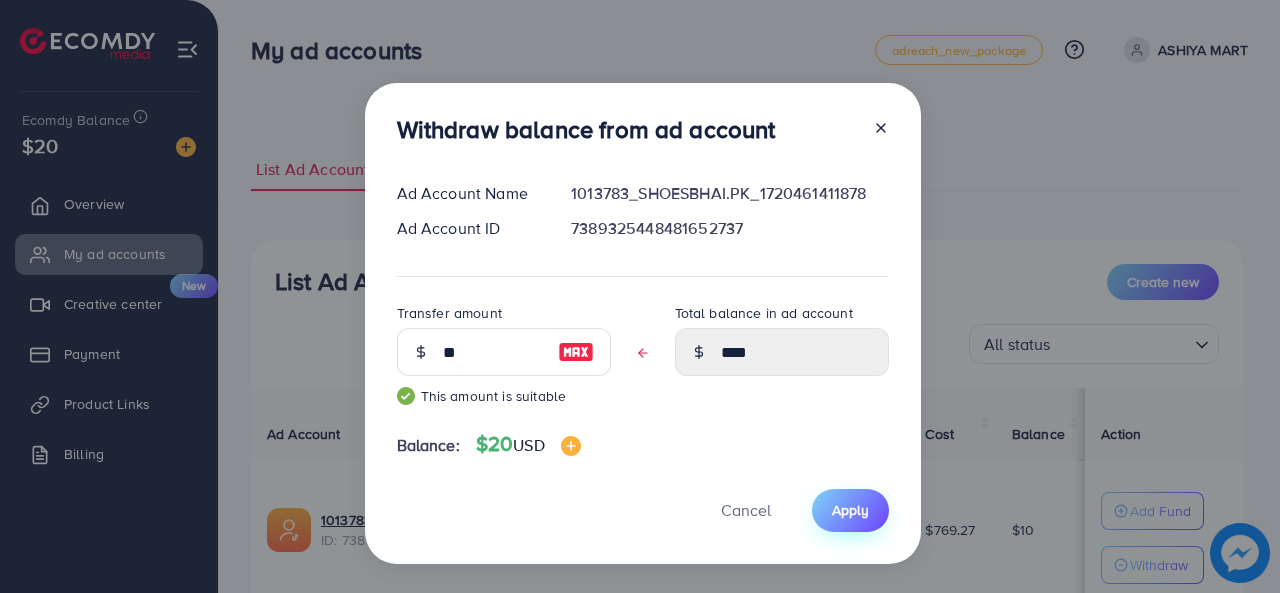 click on "Apply" at bounding box center (850, 510) 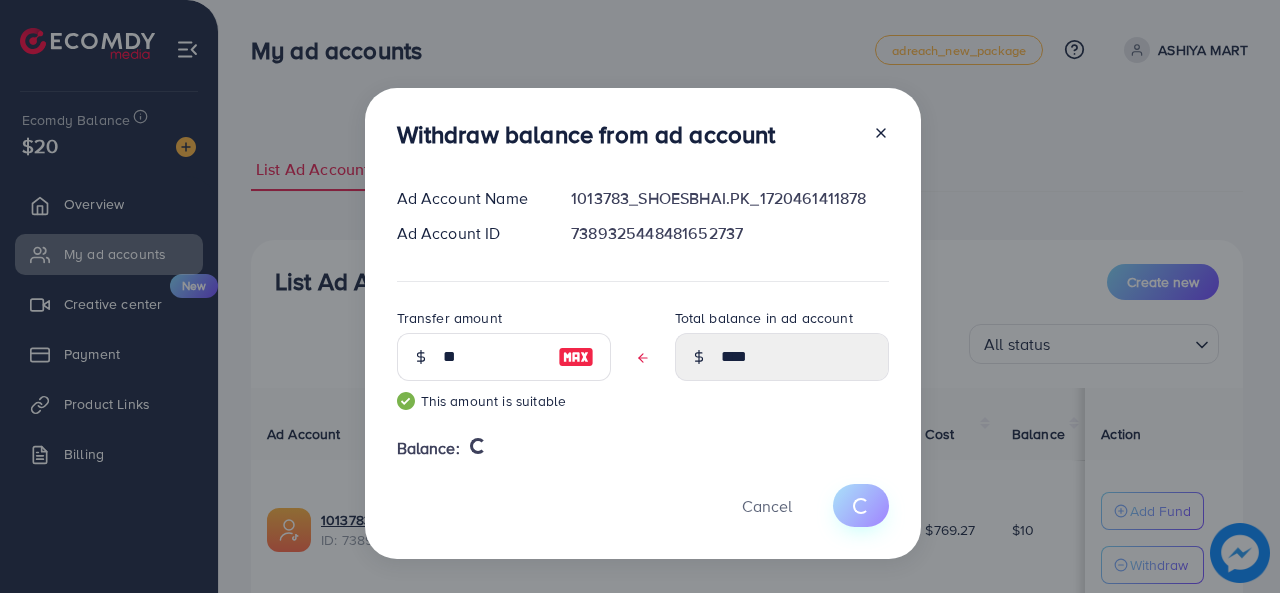 type 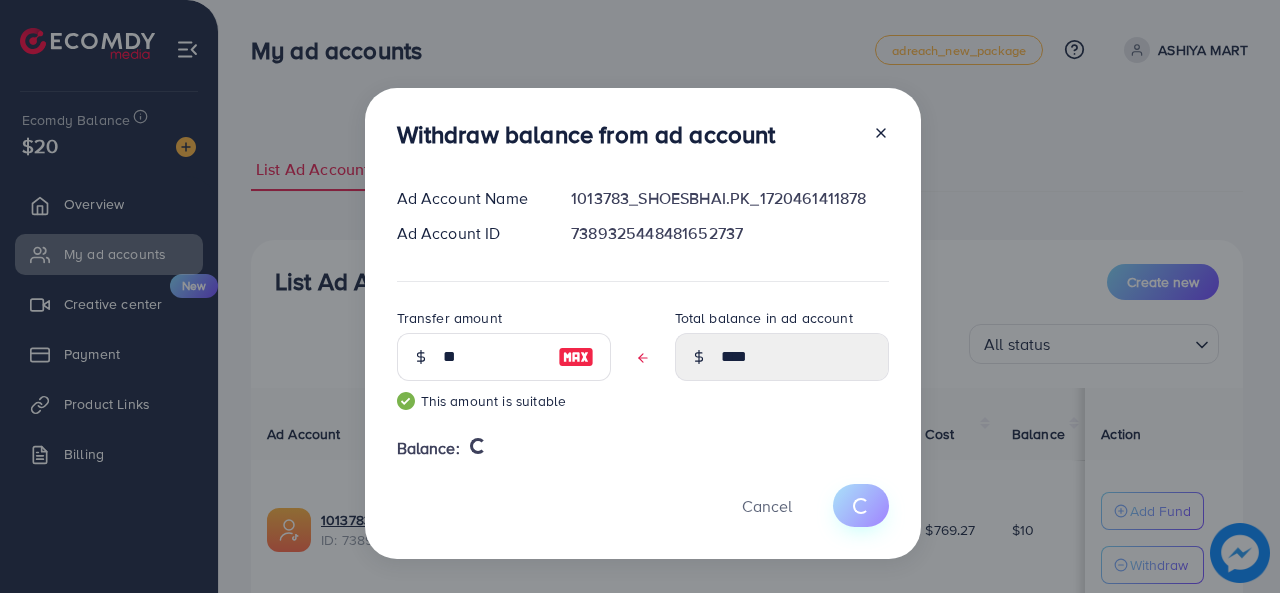 type on "**" 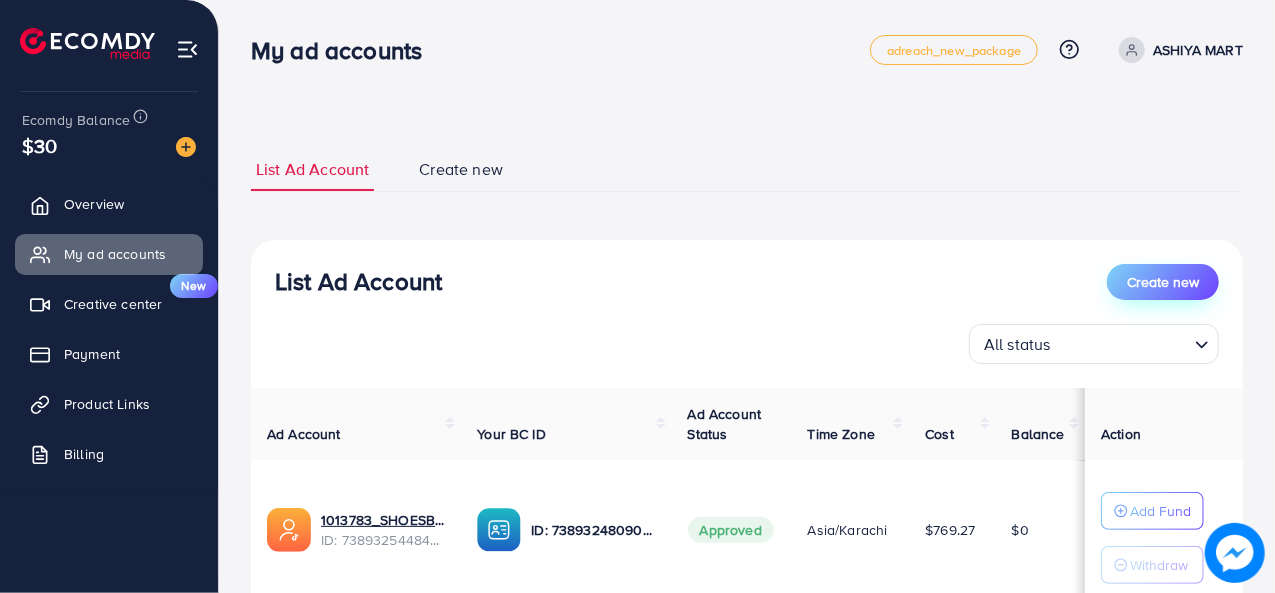 click on "Create new" at bounding box center [1163, 282] 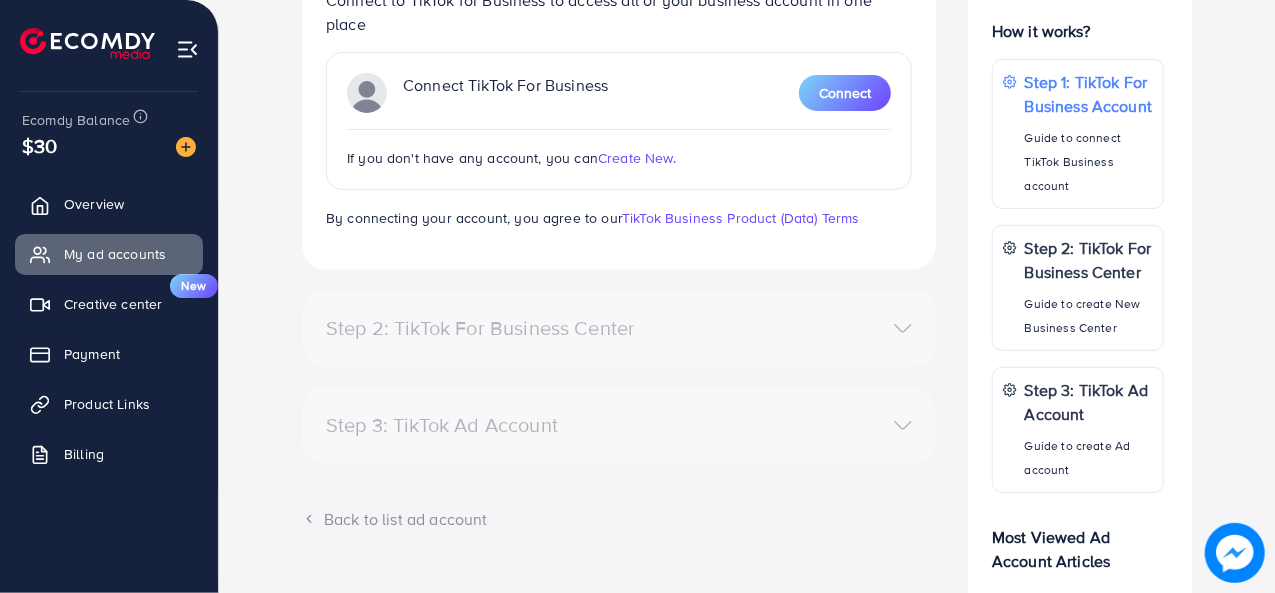 scroll, scrollTop: 328, scrollLeft: 0, axis: vertical 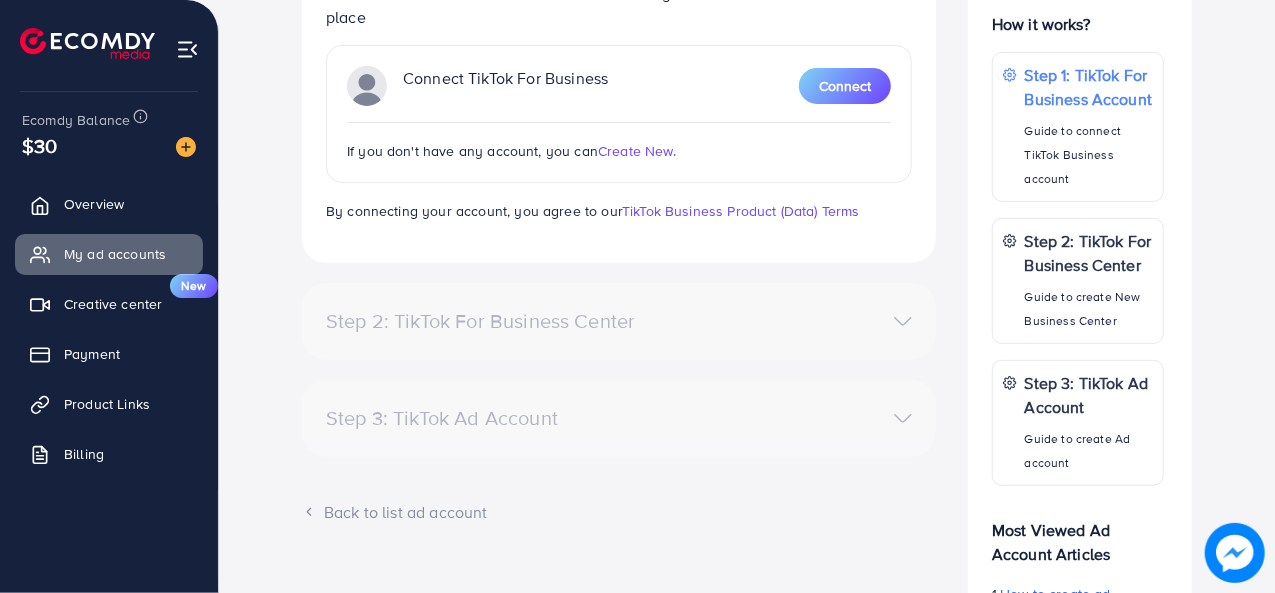 click on "Step 2: TikTok For Business Center" at bounding box center [619, 321] 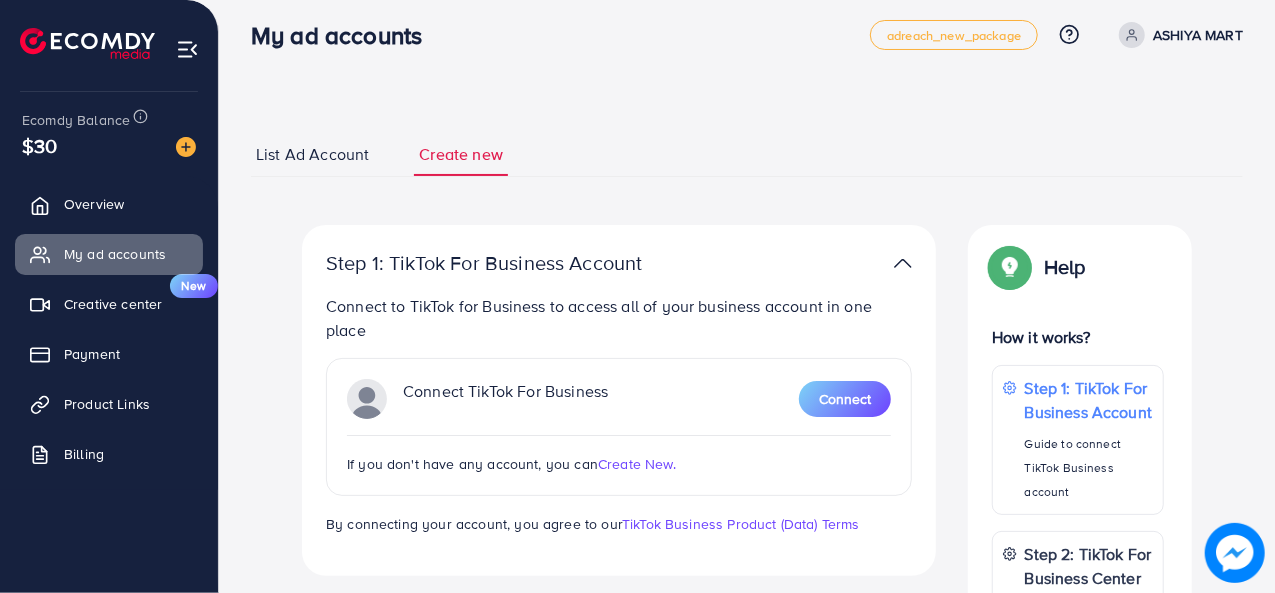 scroll, scrollTop: 0, scrollLeft: 0, axis: both 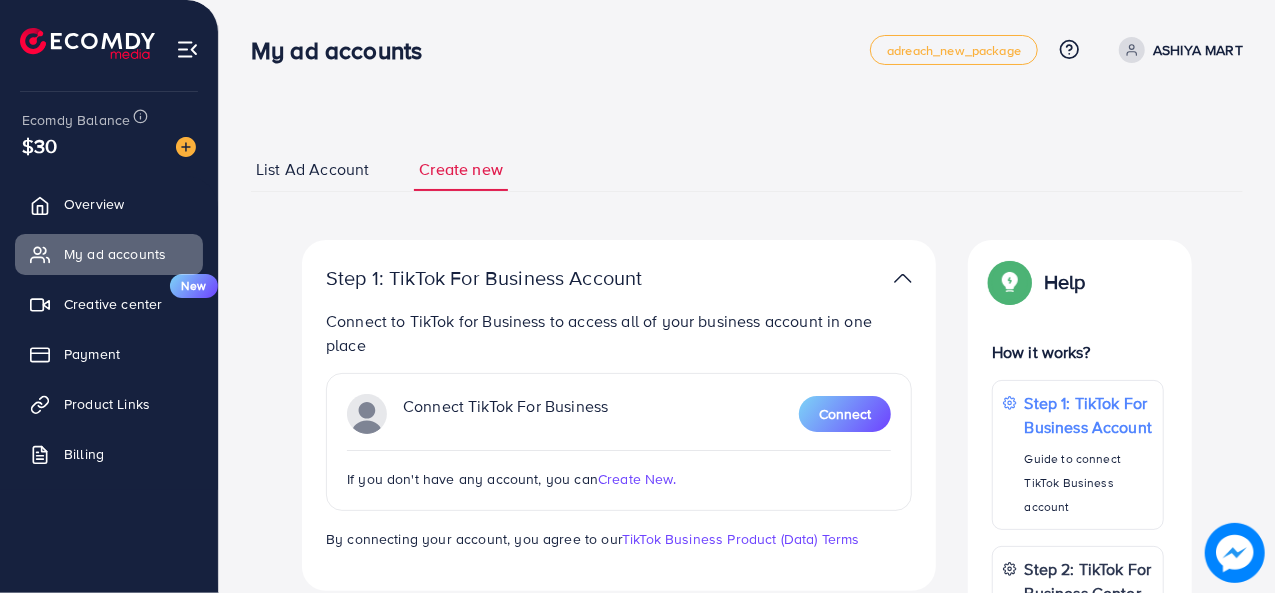 click on "List Ad Account" at bounding box center [312, 169] 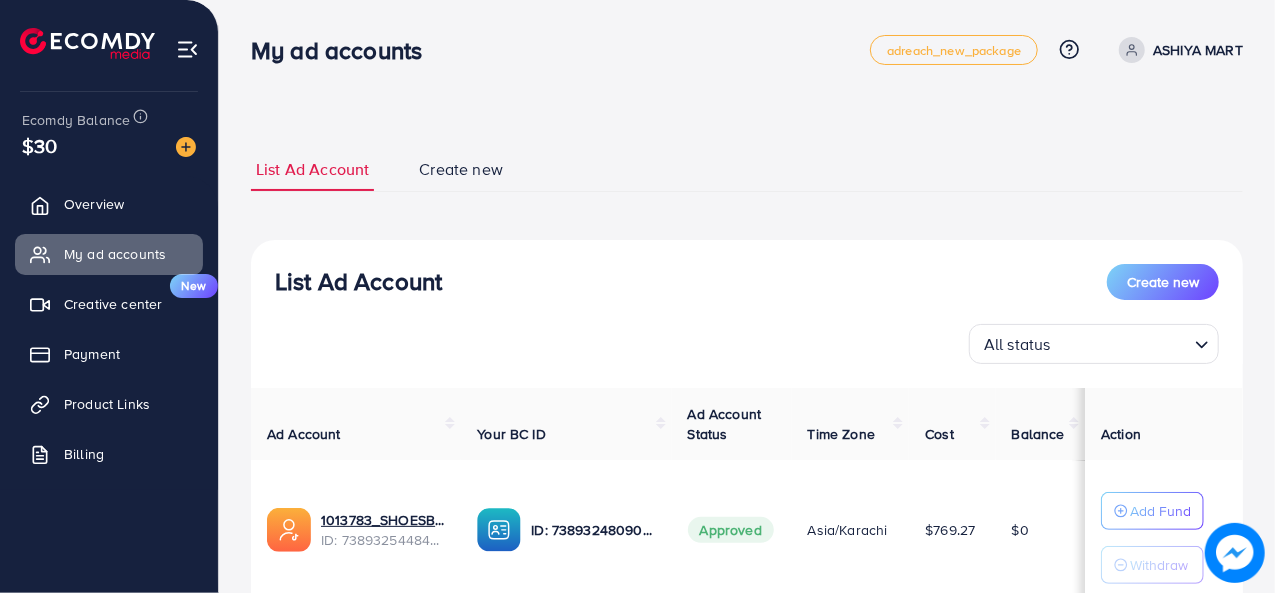 scroll, scrollTop: 130, scrollLeft: 0, axis: vertical 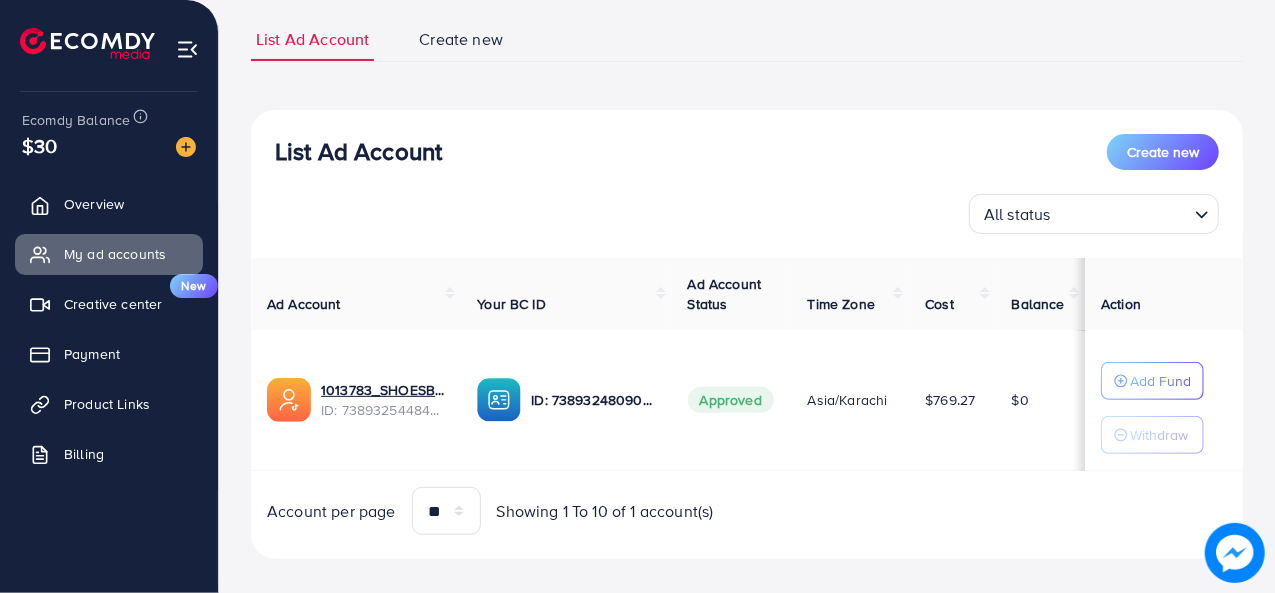 click on "Approved" at bounding box center [731, 400] 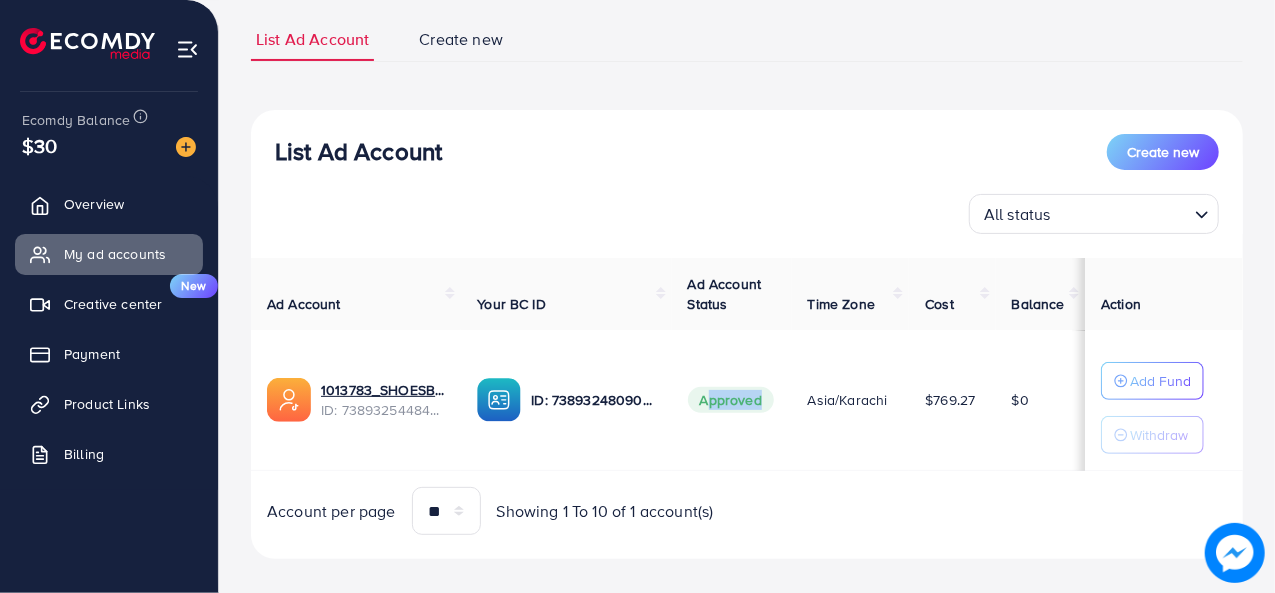 click on "Approved" at bounding box center [731, 400] 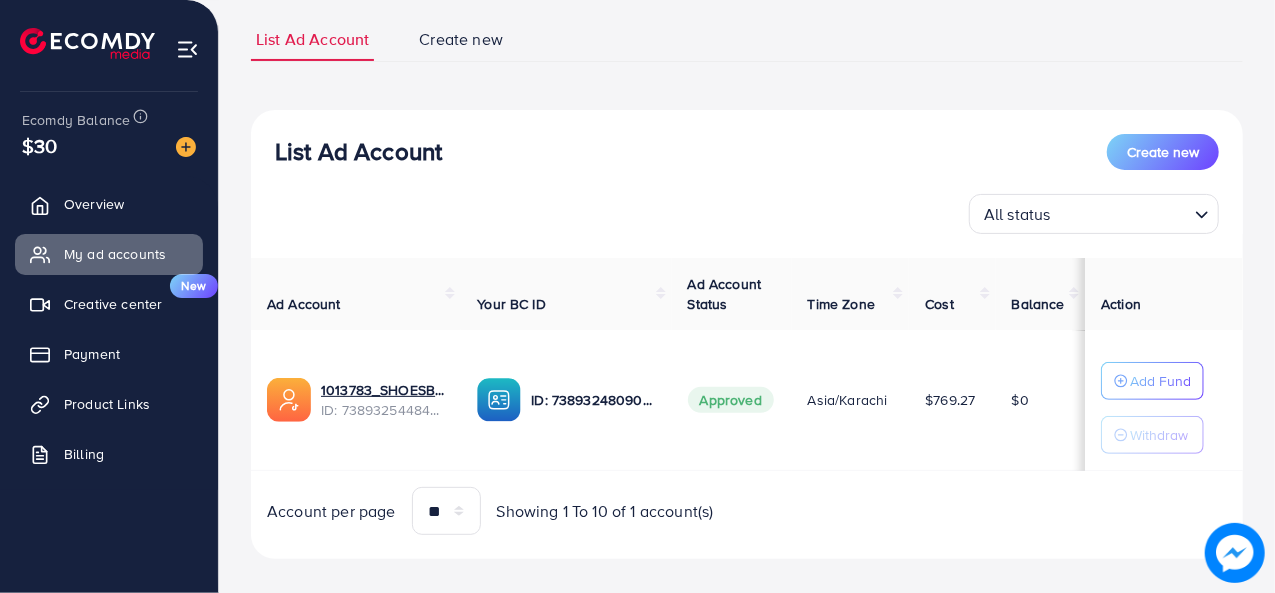 scroll, scrollTop: 150, scrollLeft: 0, axis: vertical 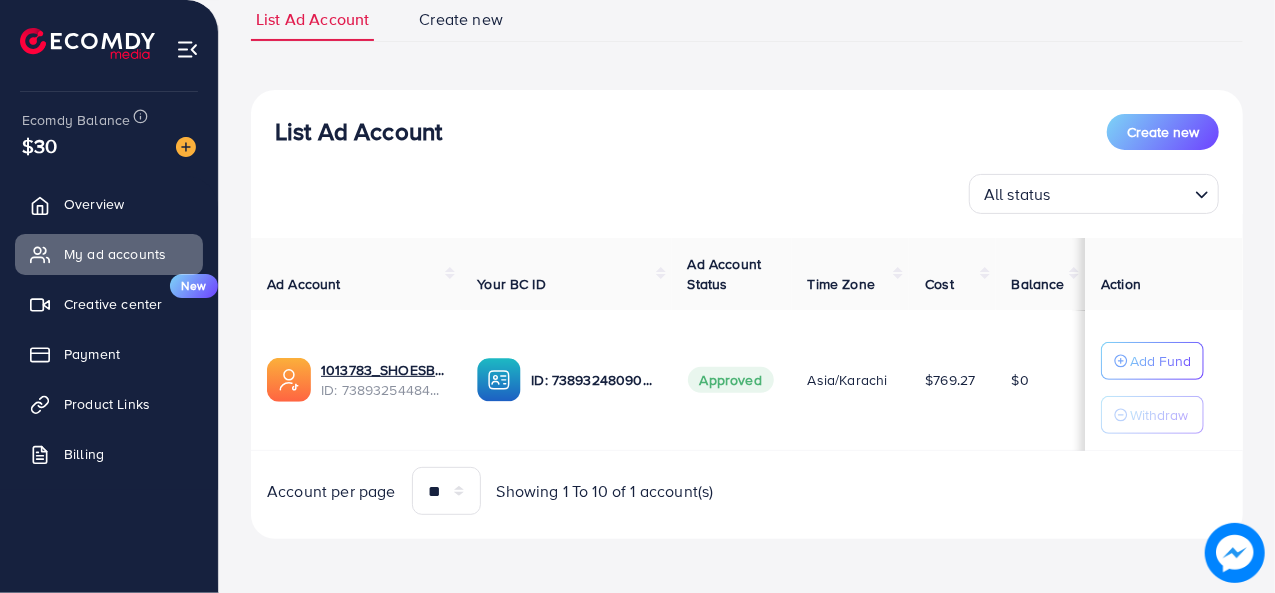 drag, startPoint x: 984, startPoint y: 381, endPoint x: 906, endPoint y: 379, distance: 78.025635 